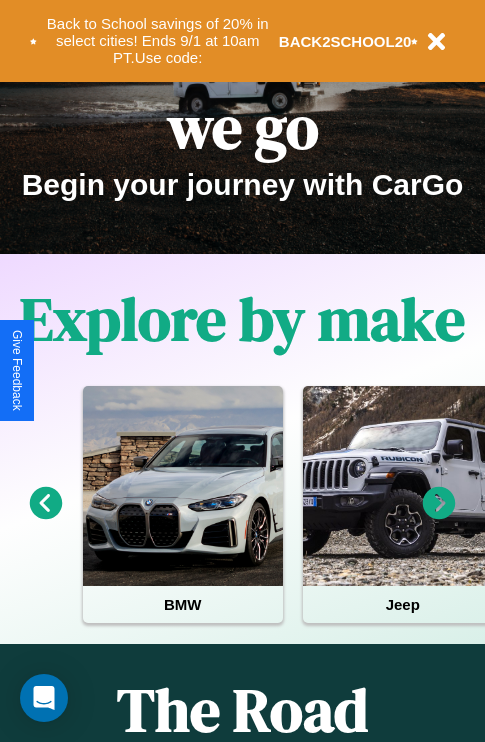 scroll, scrollTop: 308, scrollLeft: 0, axis: vertical 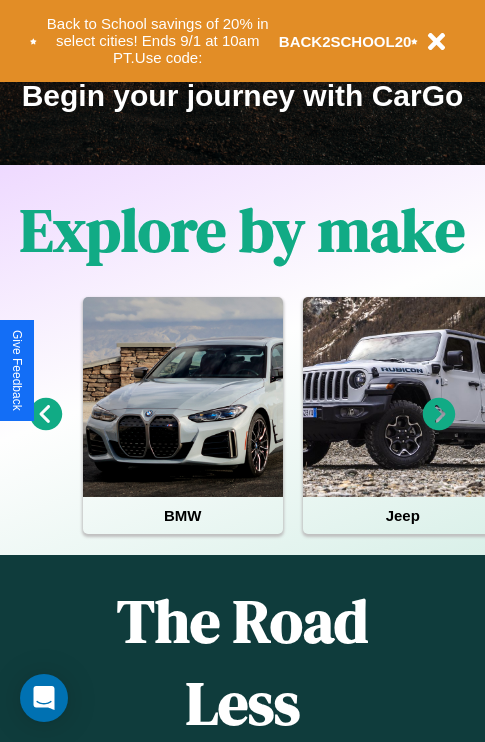 click 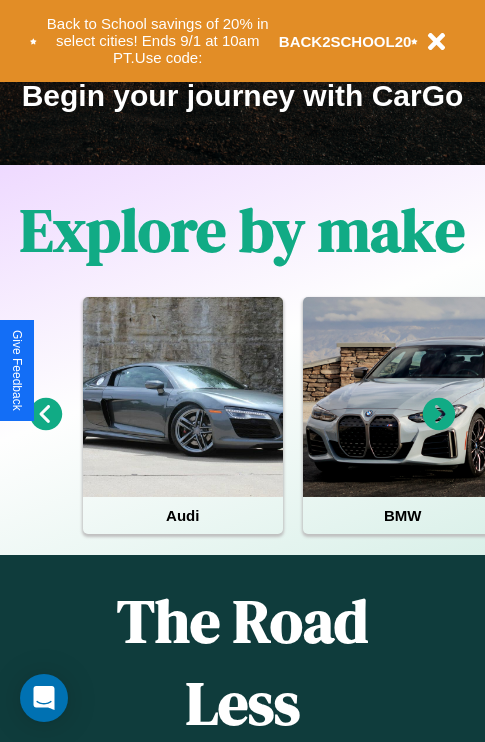 click 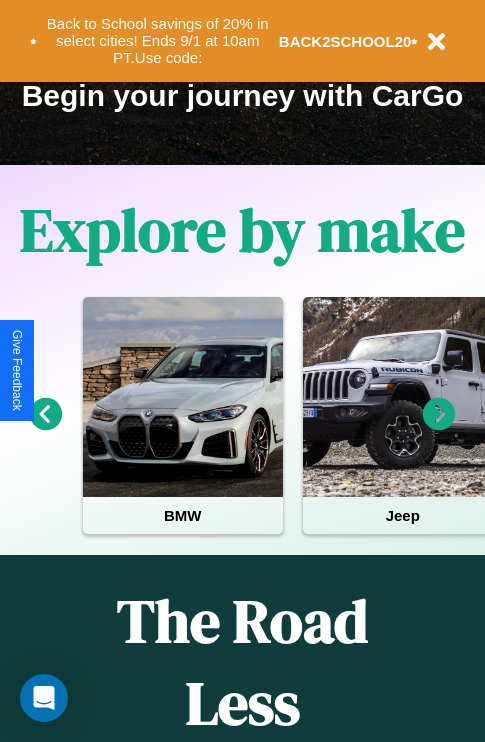 click 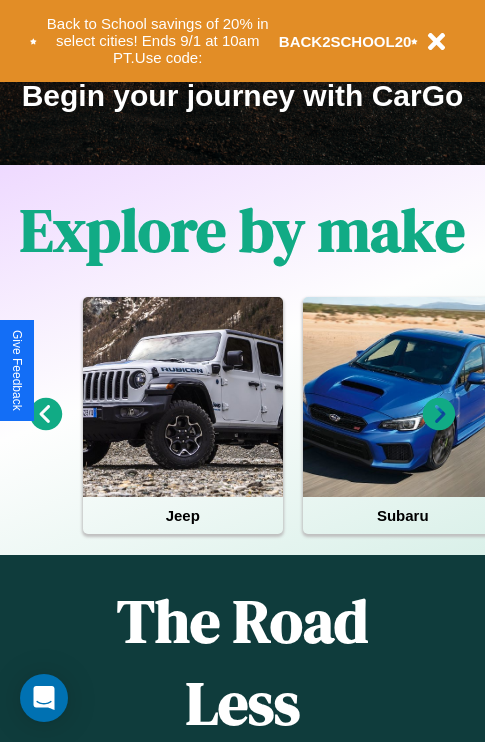 click 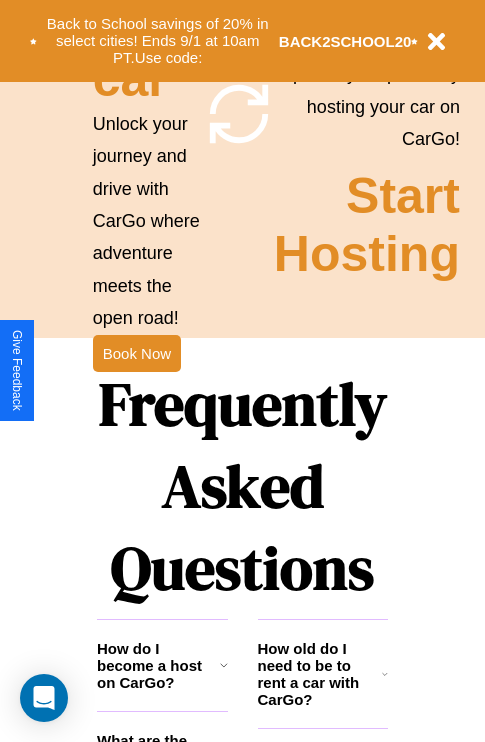 scroll, scrollTop: 2423, scrollLeft: 0, axis: vertical 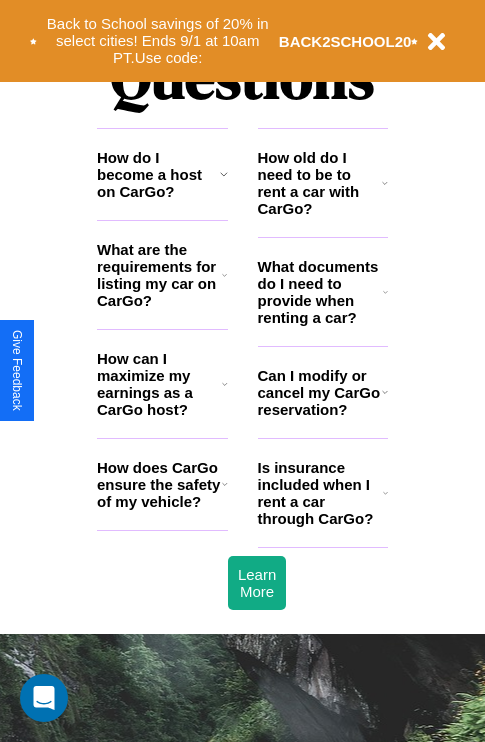 click on "Can I modify or cancel my CarGo reservation?" at bounding box center [320, 392] 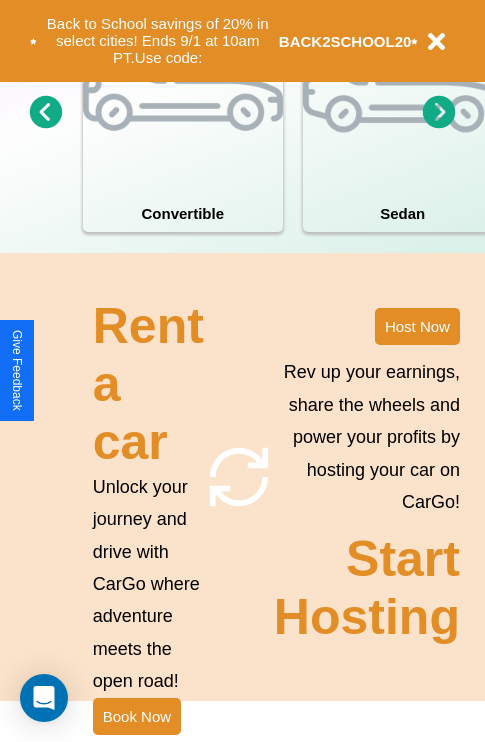scroll, scrollTop: 1558, scrollLeft: 0, axis: vertical 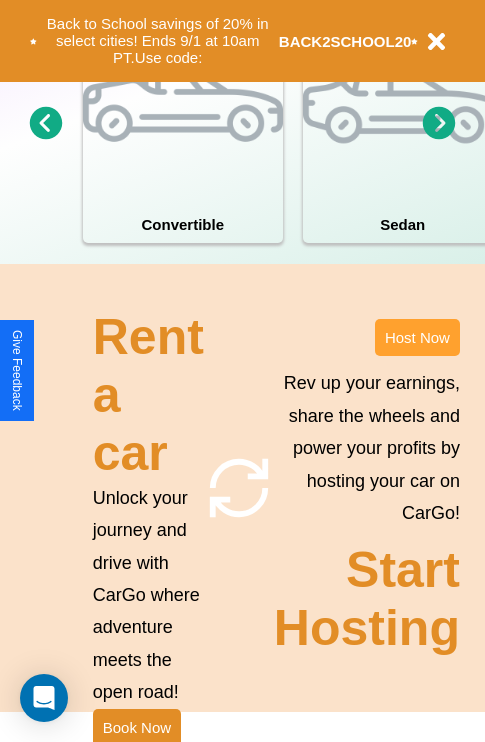 click on "Host Now" at bounding box center [417, 337] 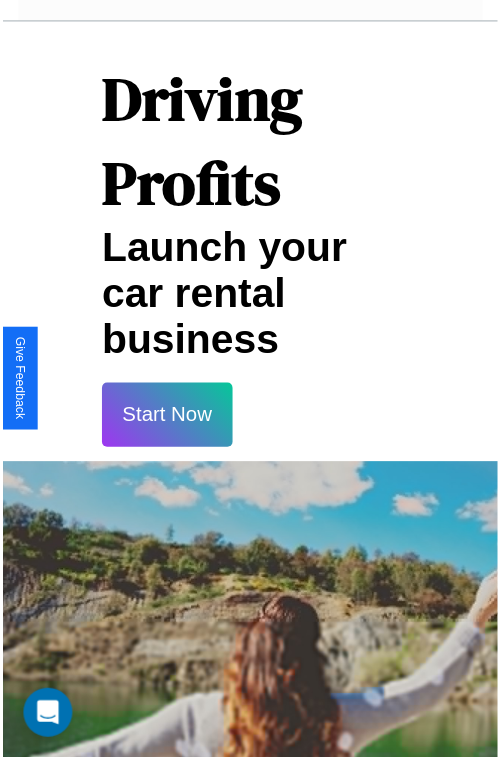 scroll, scrollTop: 35, scrollLeft: 0, axis: vertical 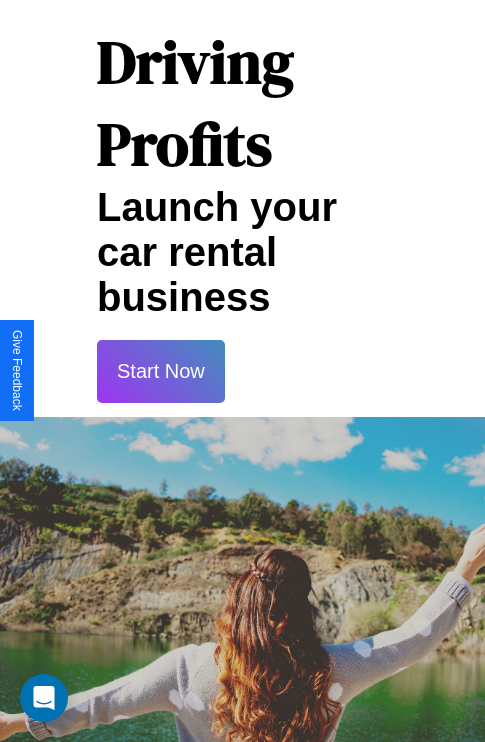 click on "Start Now" at bounding box center (161, 371) 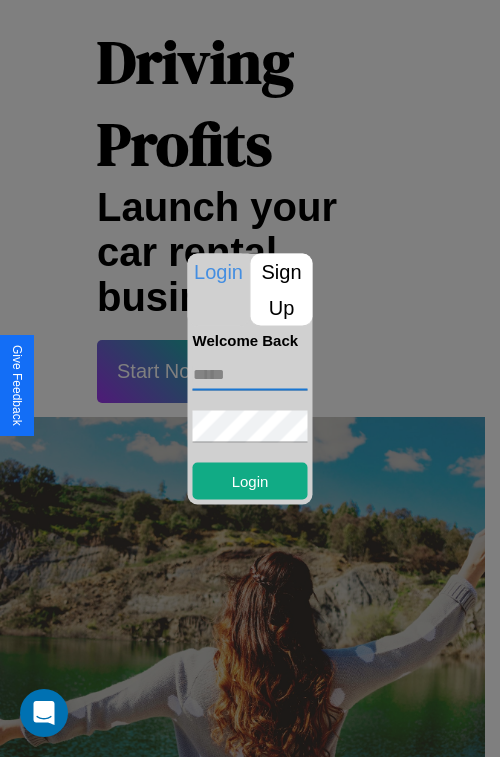 click at bounding box center [250, 374] 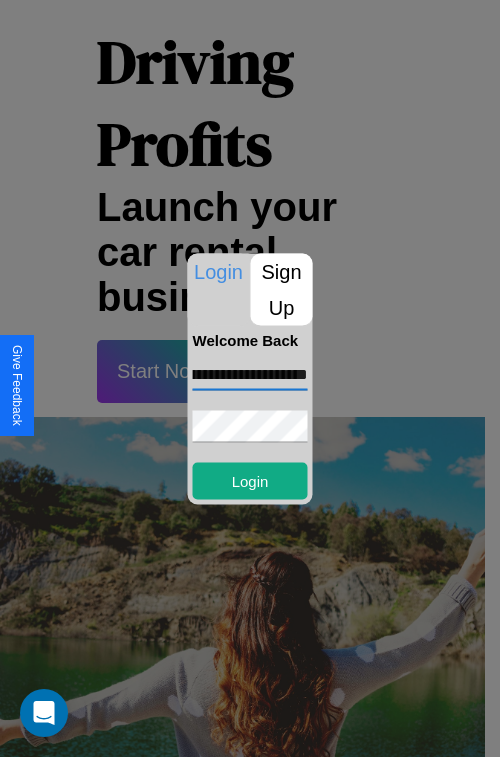 scroll, scrollTop: 0, scrollLeft: 83, axis: horizontal 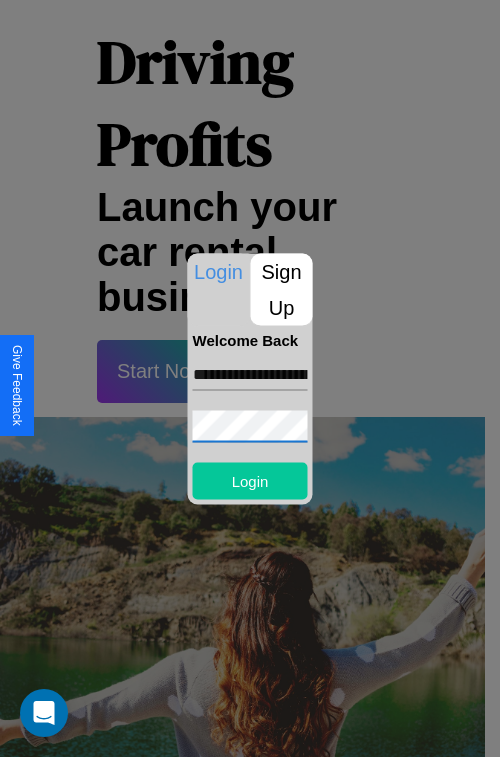 click on "Login" at bounding box center (250, 480) 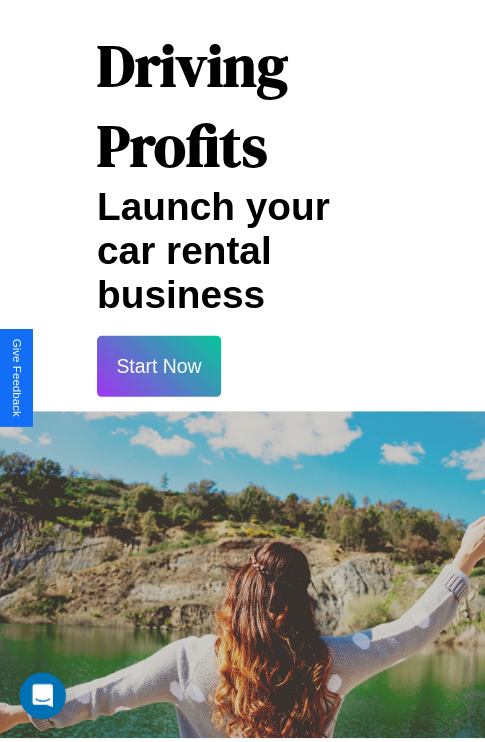 scroll, scrollTop: 37, scrollLeft: 0, axis: vertical 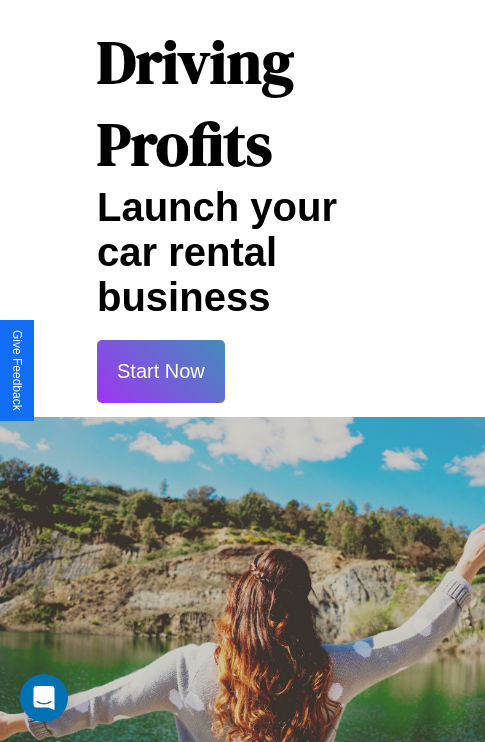 click on "Start Now" at bounding box center [161, 371] 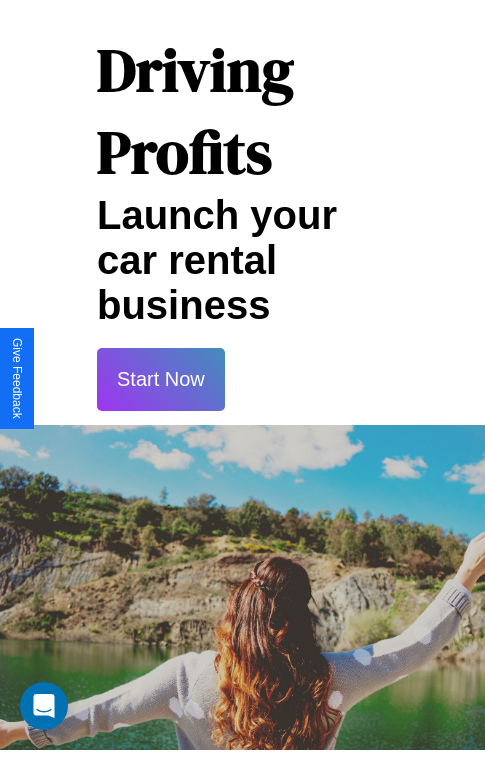scroll, scrollTop: 0, scrollLeft: 0, axis: both 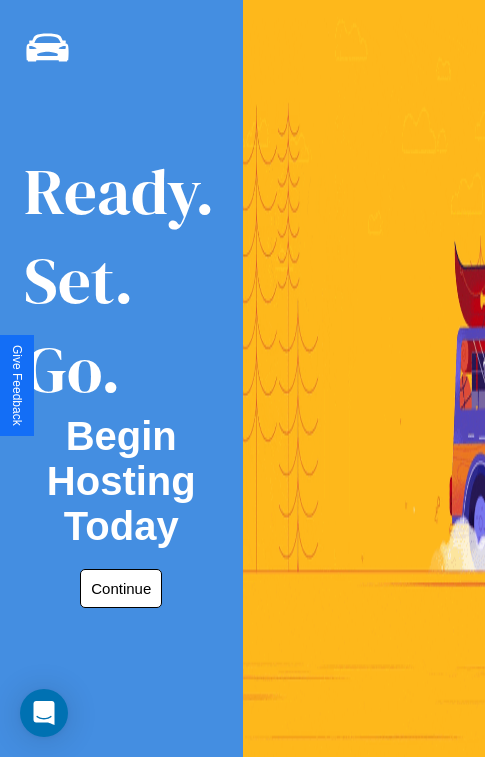 click on "Continue" at bounding box center (121, 588) 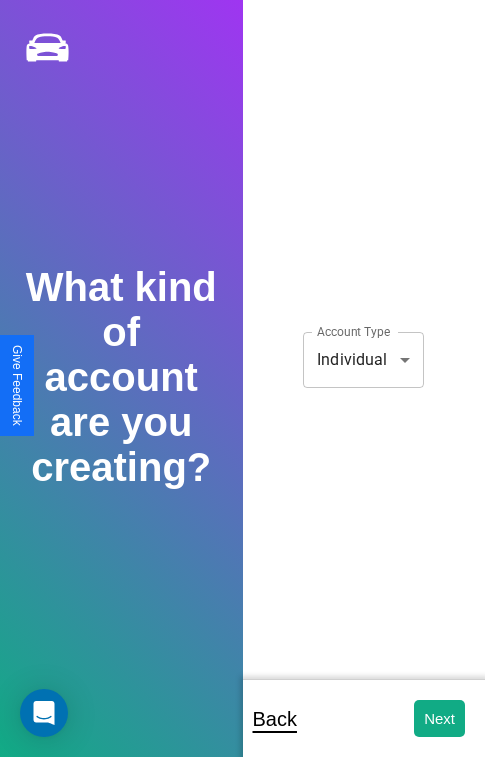 click on "**********" at bounding box center [242, 392] 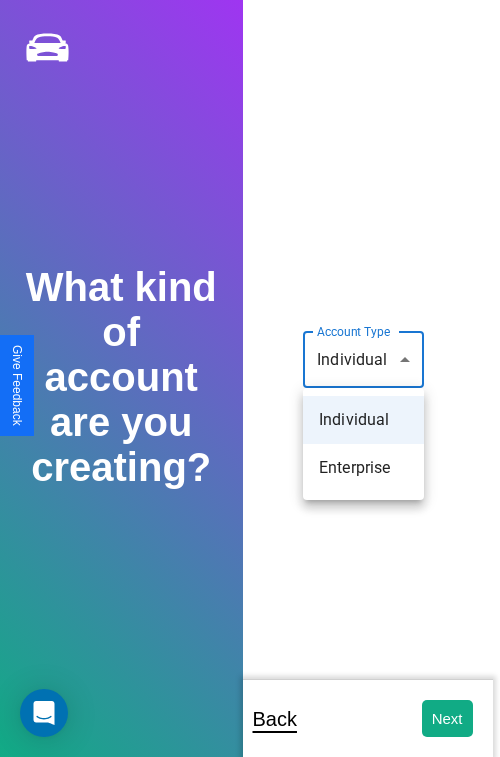 click on "Individual" at bounding box center (363, 420) 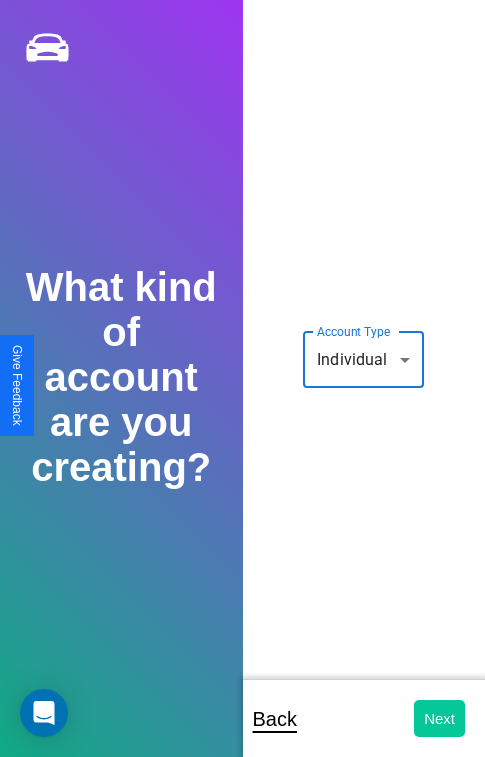 click on "Next" at bounding box center [439, 718] 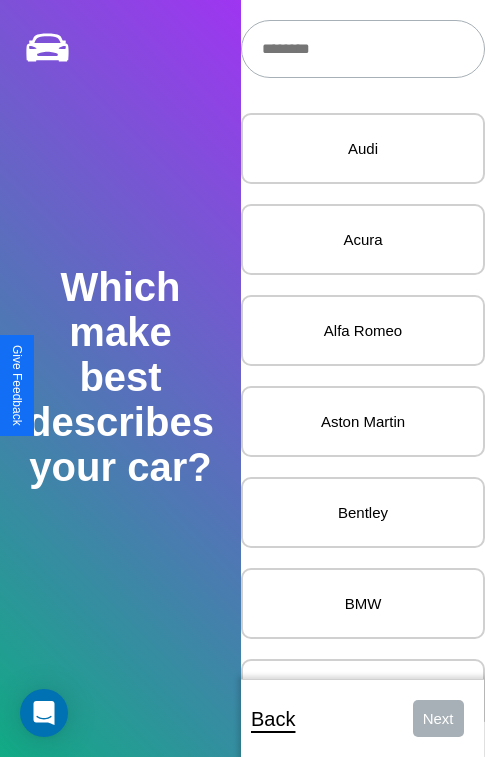 scroll, scrollTop: 27, scrollLeft: 0, axis: vertical 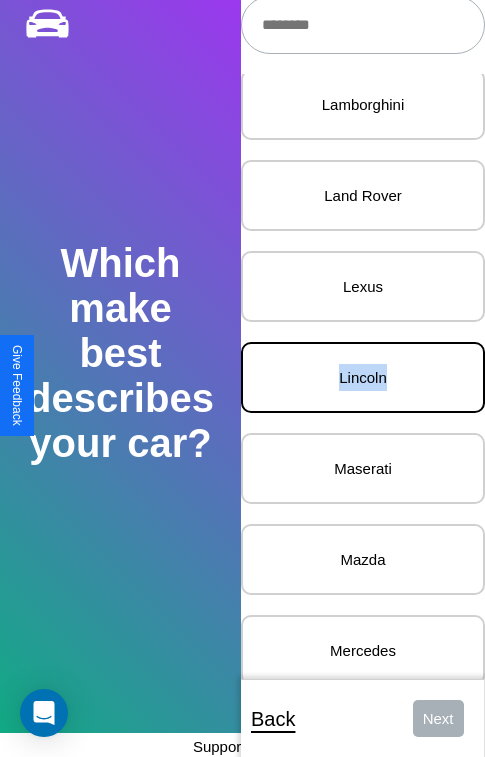 click on "Lincoln" at bounding box center (363, 377) 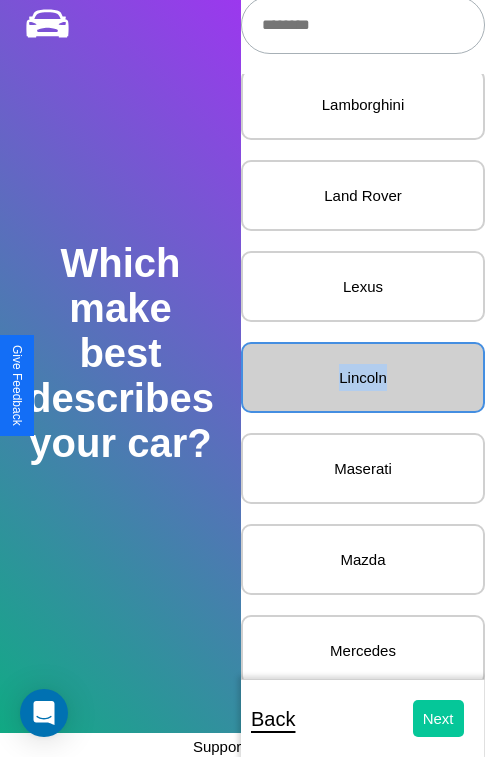 click on "Next" at bounding box center [438, 718] 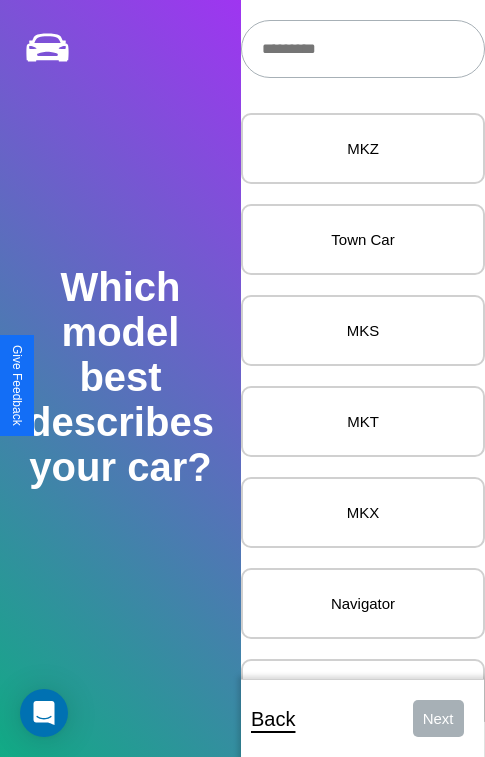 scroll, scrollTop: 27, scrollLeft: 0, axis: vertical 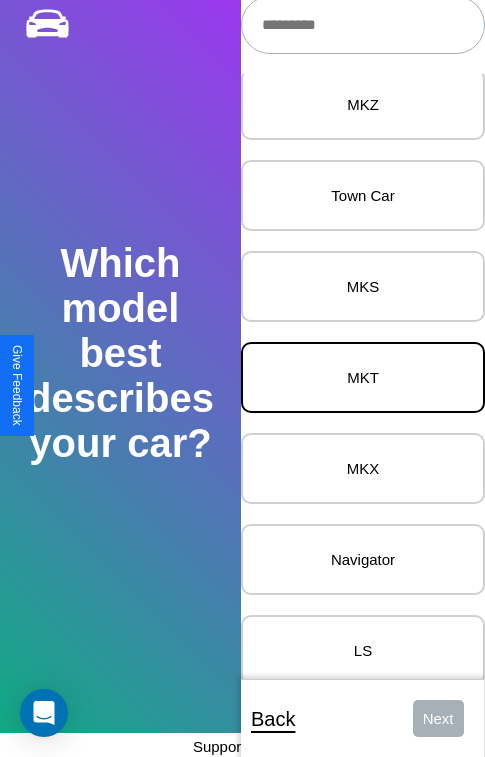 click on "MKT" at bounding box center (363, 377) 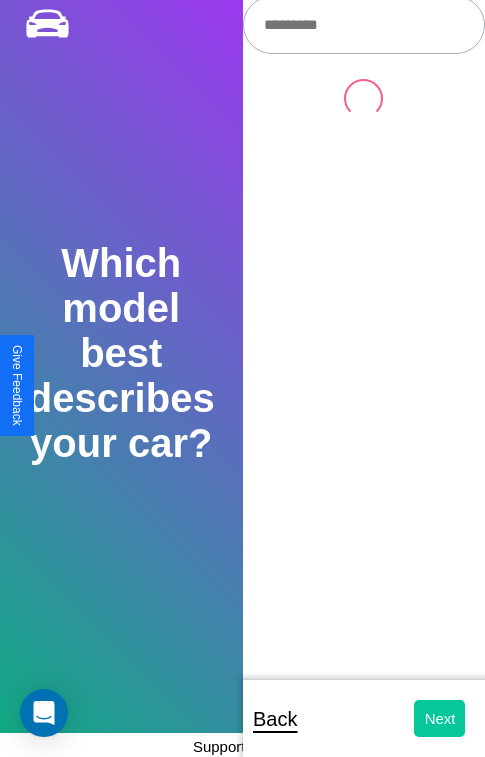 click on "Next" at bounding box center [439, 718] 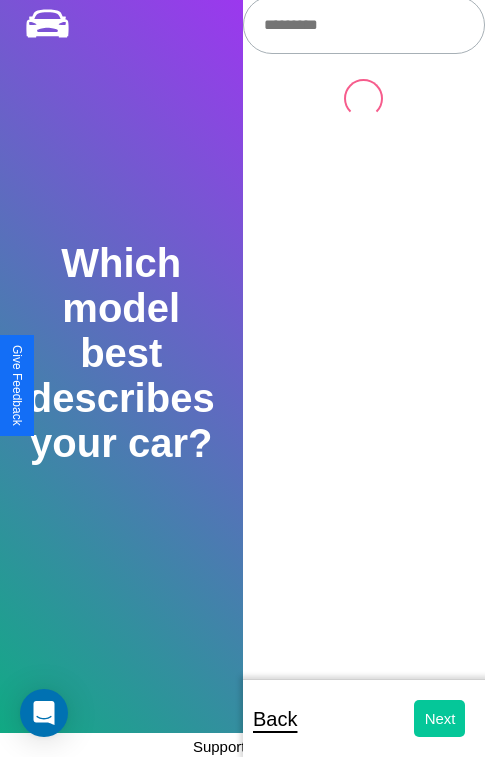 select on "*****" 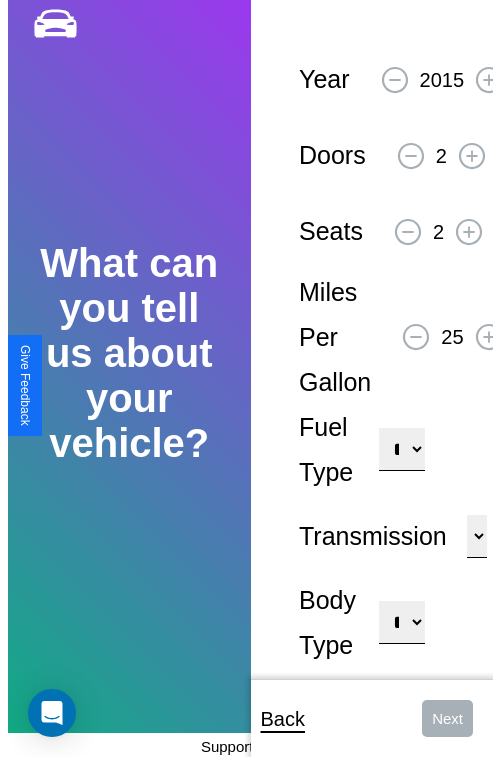 scroll, scrollTop: 0, scrollLeft: 0, axis: both 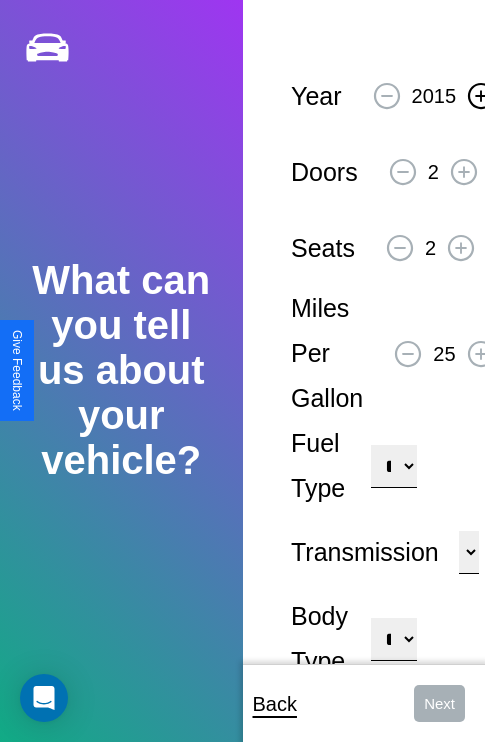 click 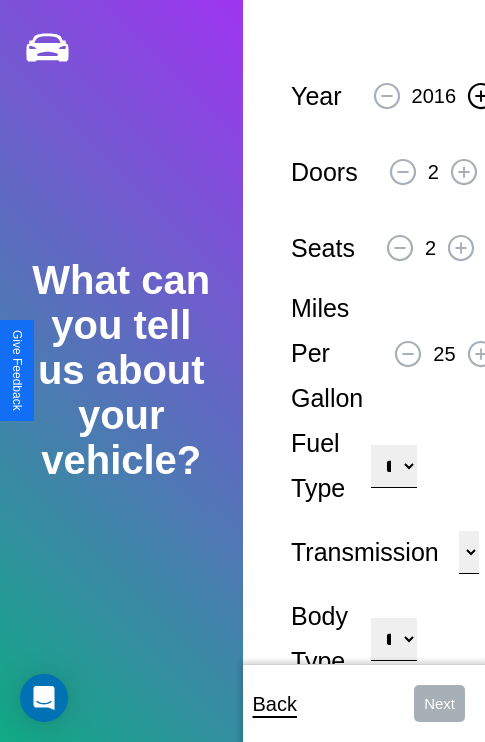 click 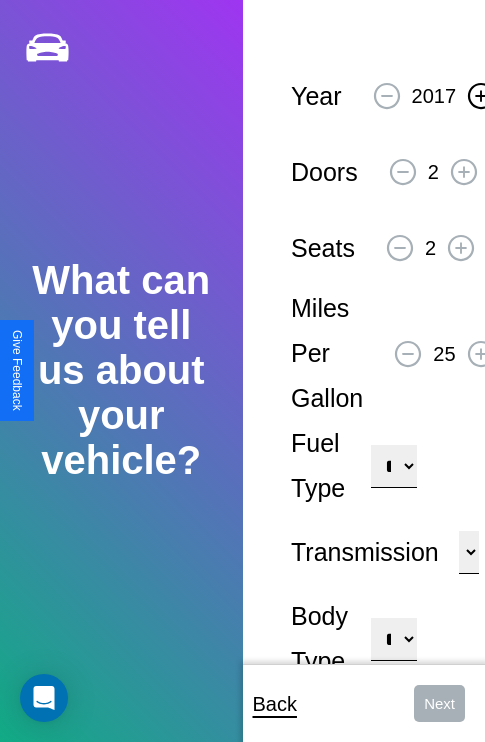 click 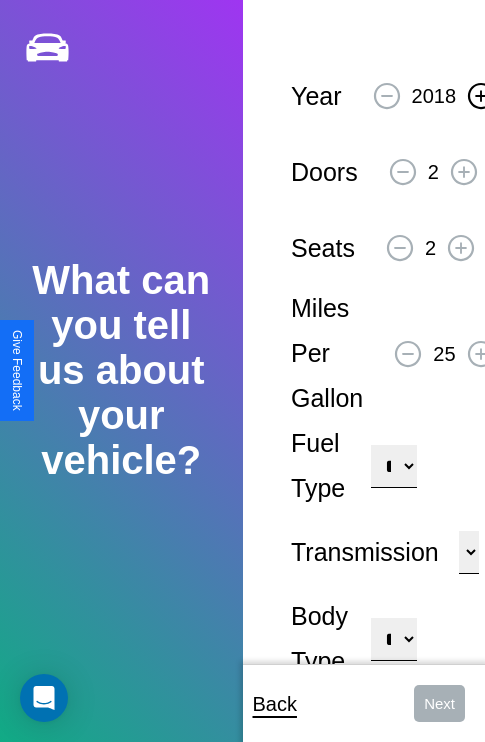 click 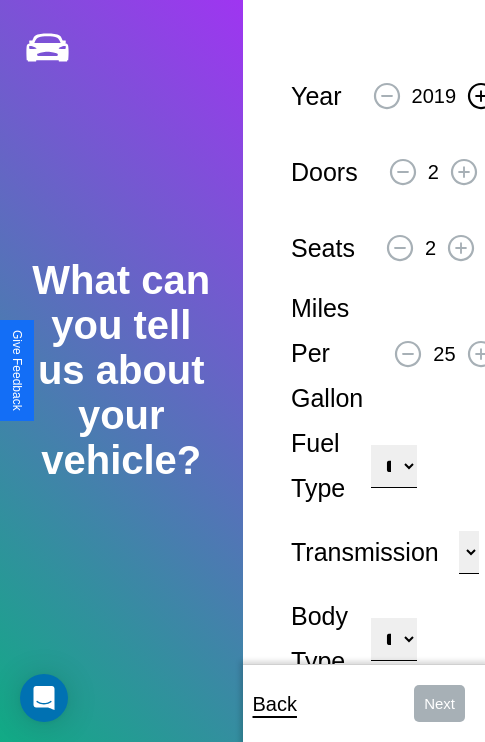 click 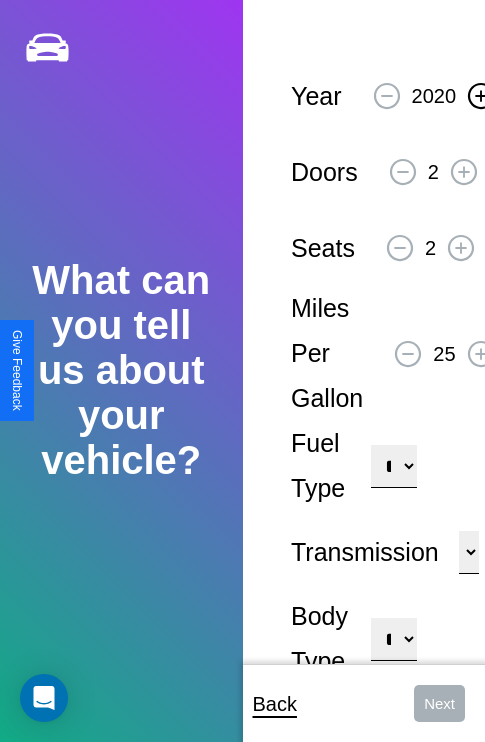 click 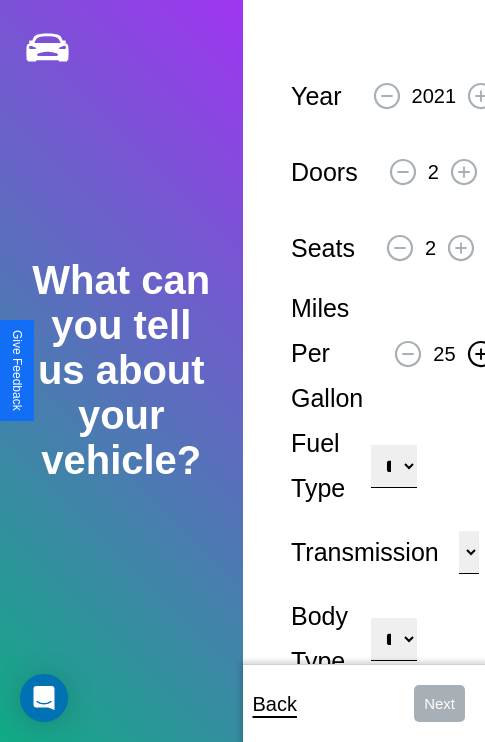 click 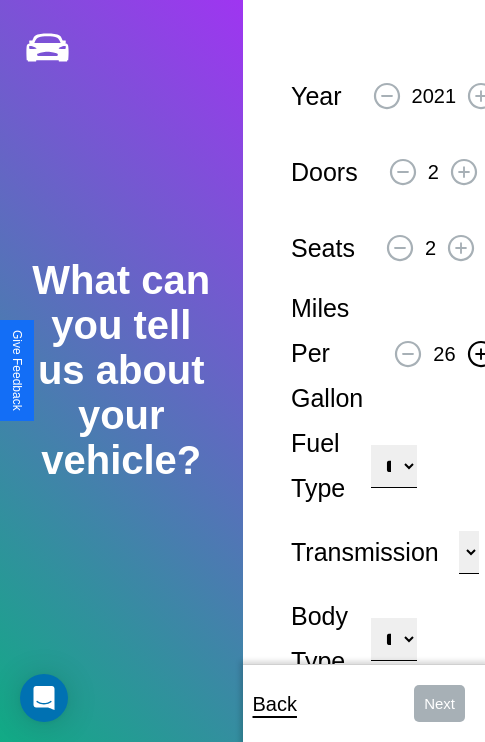 click 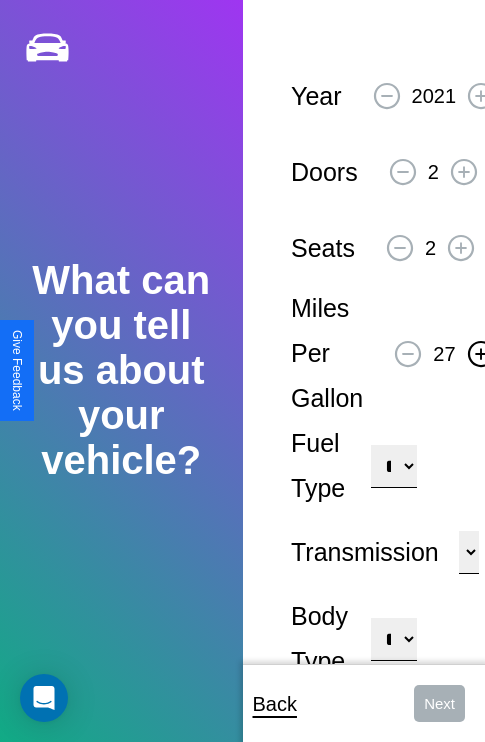 click 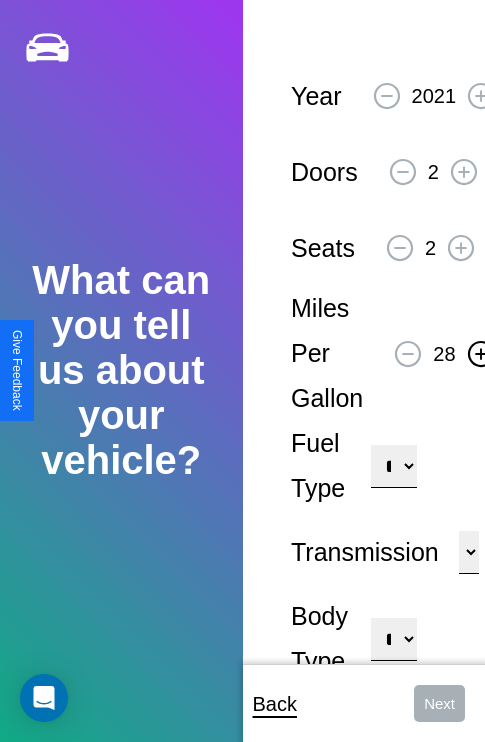 click 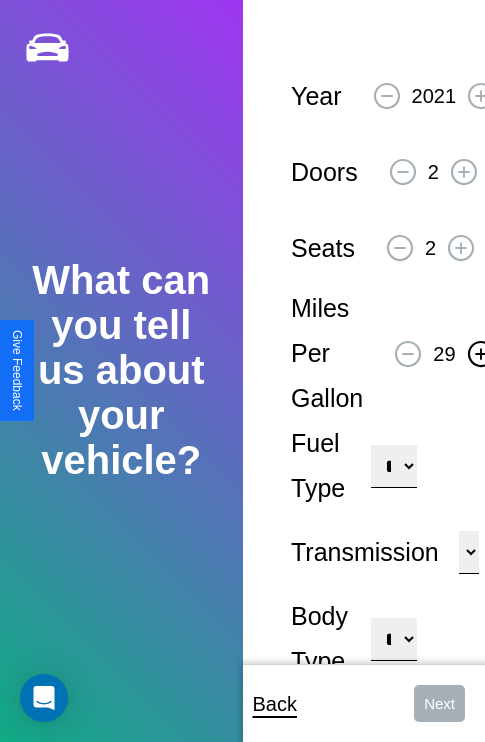 click 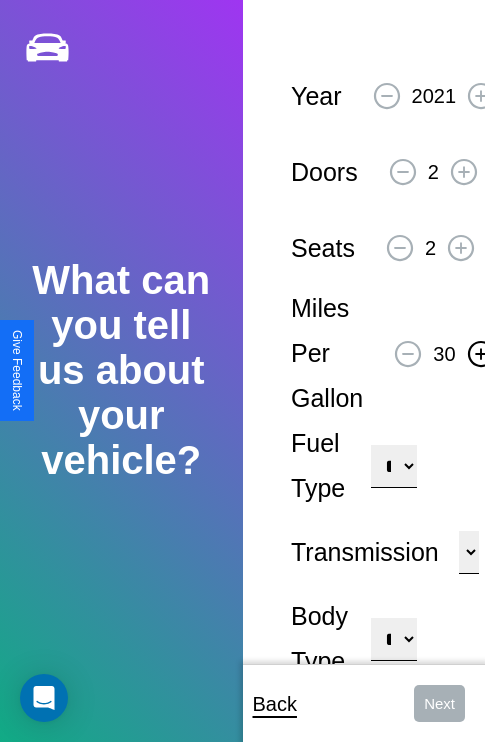 click 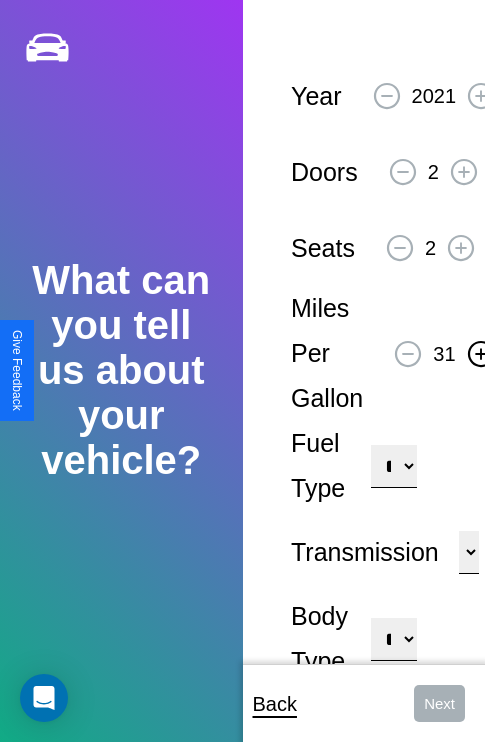 click on "**********" at bounding box center (393, 466) 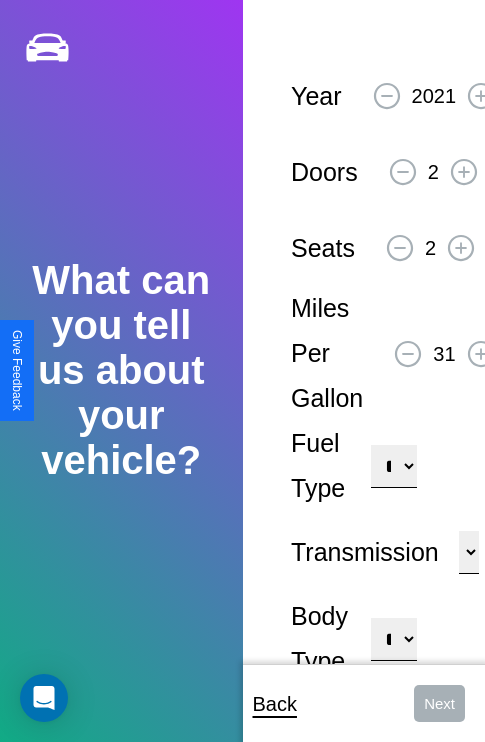 select on "********" 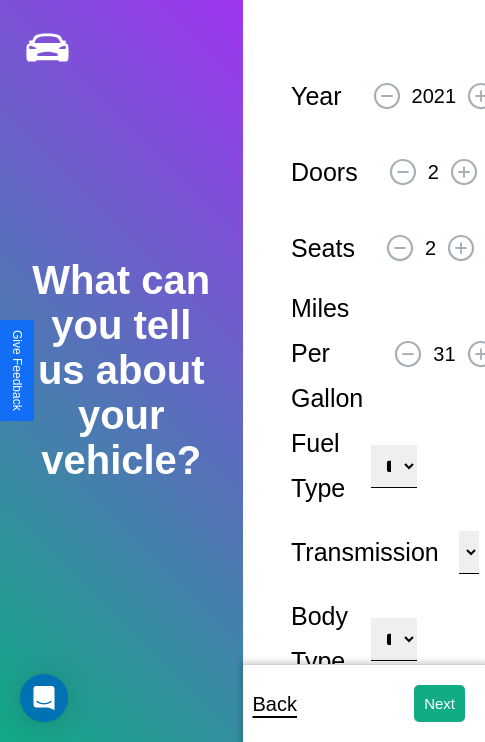 click on "**********" at bounding box center [393, 639] 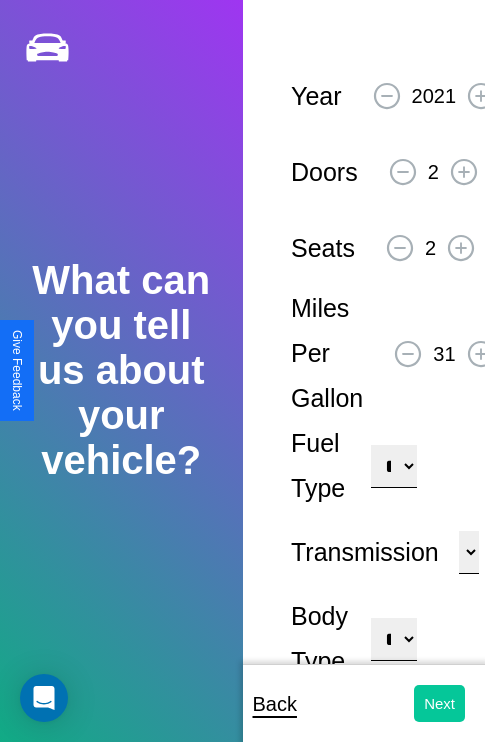 click on "Next" at bounding box center [439, 703] 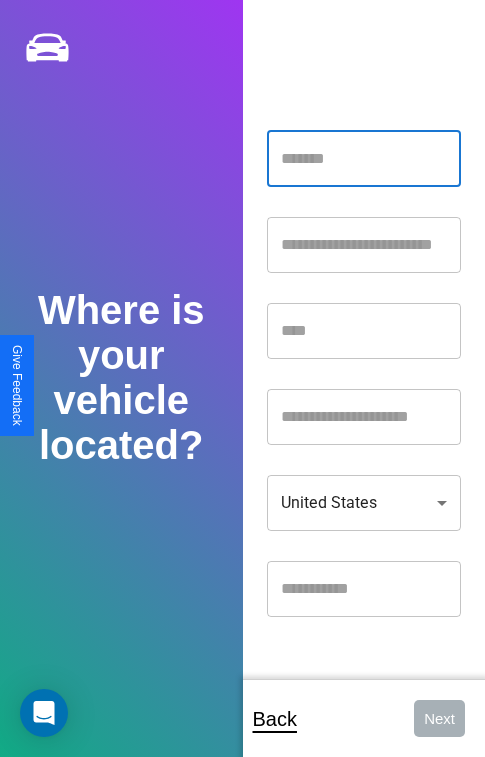 click at bounding box center (364, 159) 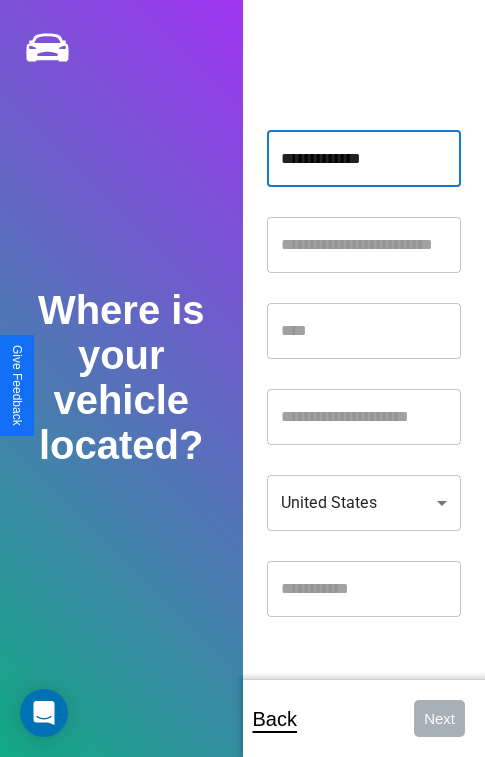 type on "**********" 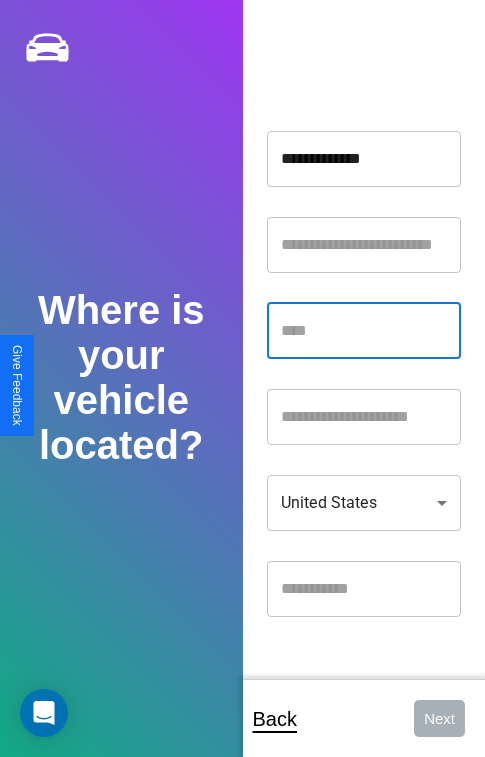 click at bounding box center (364, 331) 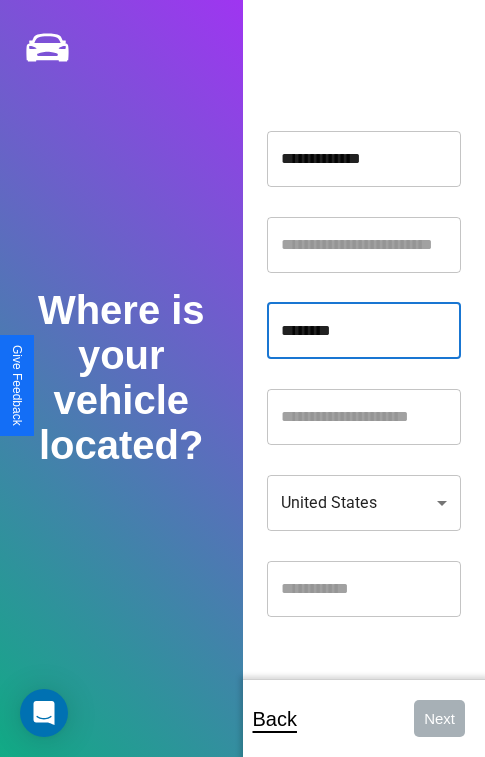 type on "********" 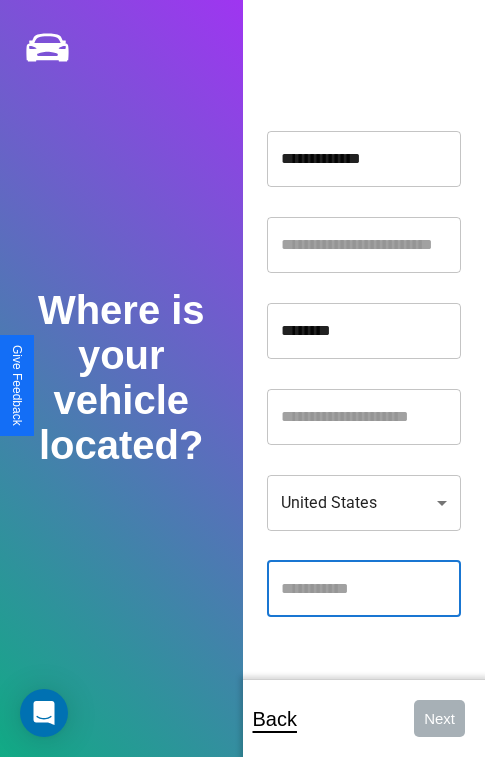 click at bounding box center [364, 589] 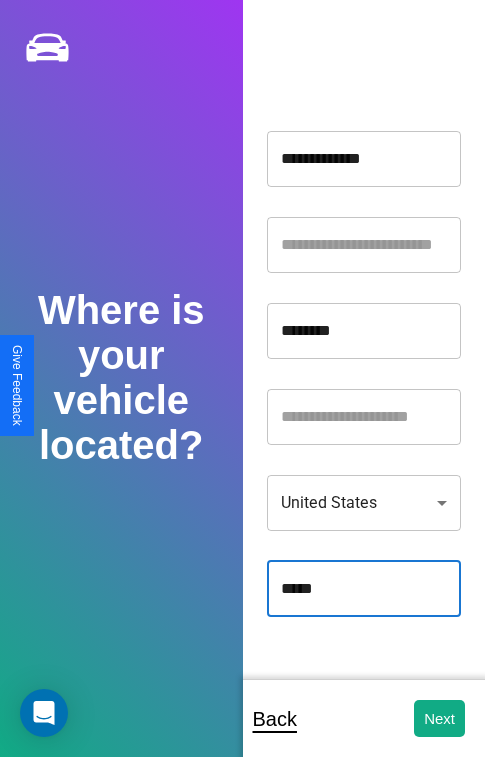type on "*****" 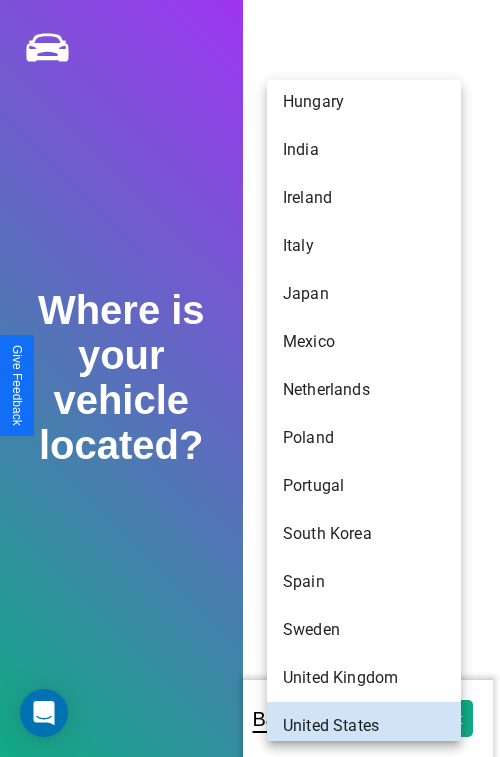click on "Hungary" at bounding box center (364, 102) 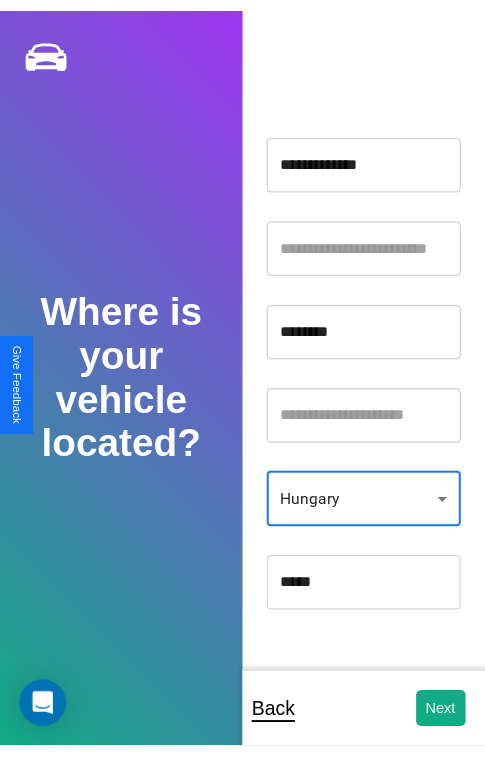 scroll, scrollTop: 440, scrollLeft: 0, axis: vertical 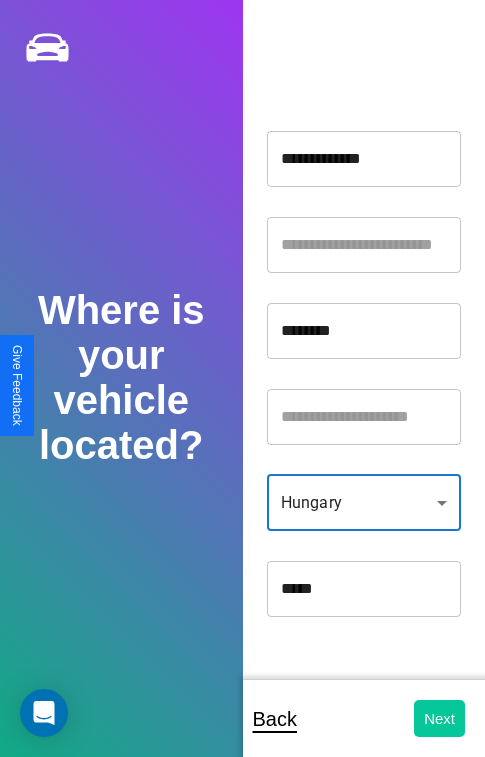 click on "Next" at bounding box center [439, 718] 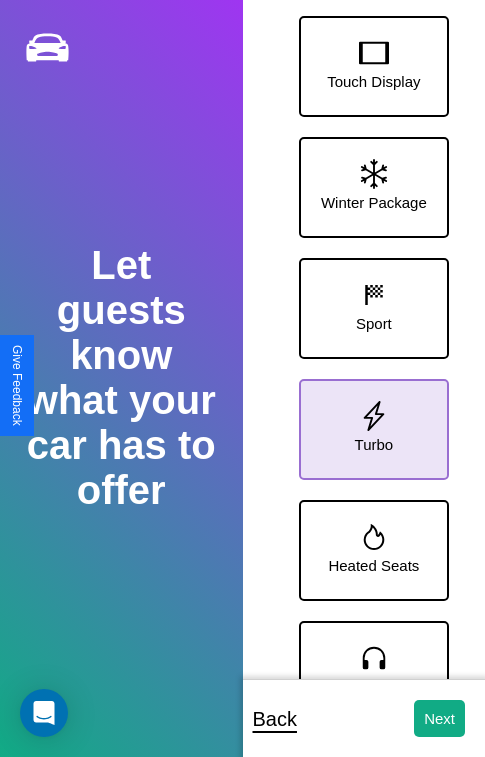 click 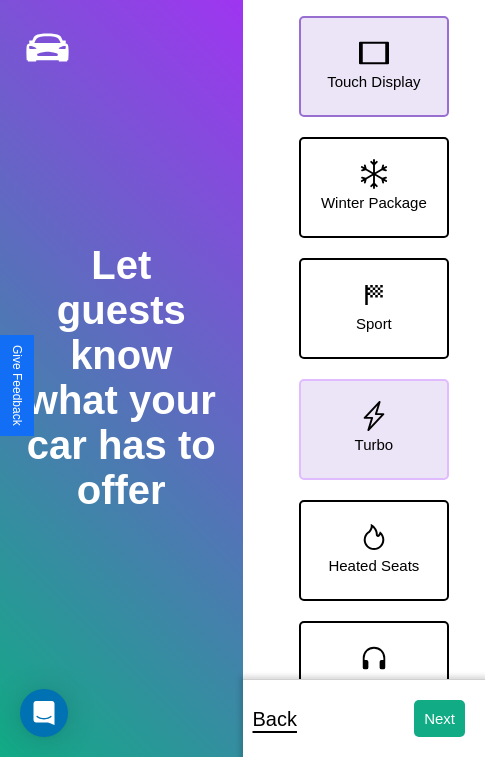 click 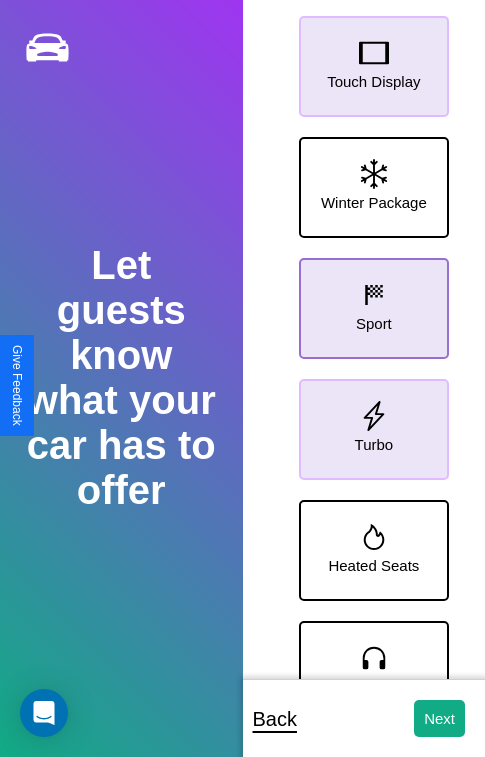 click 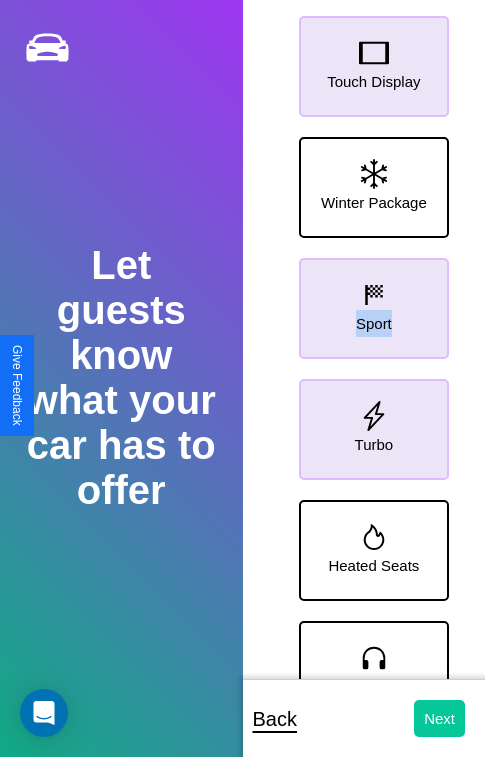 click on "Next" at bounding box center [439, 718] 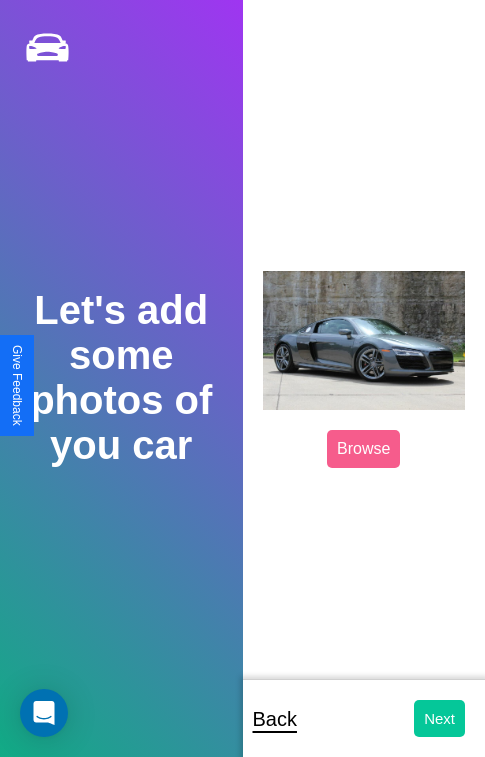 click on "Next" at bounding box center [439, 718] 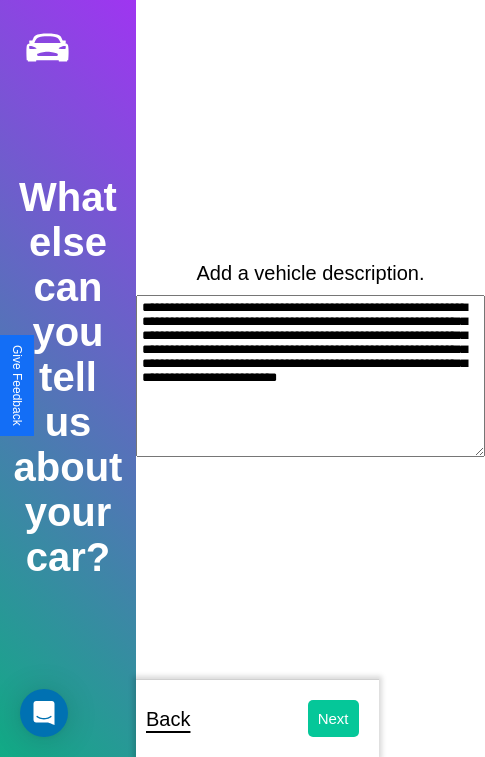 type on "**********" 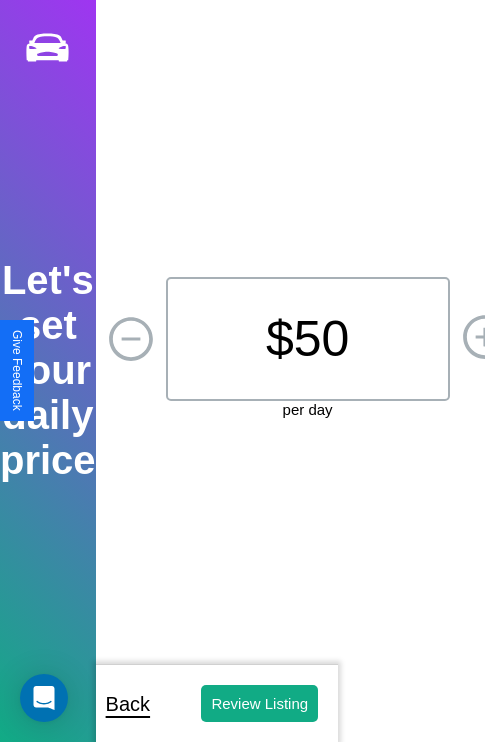 click on "$ 50" at bounding box center (308, 339) 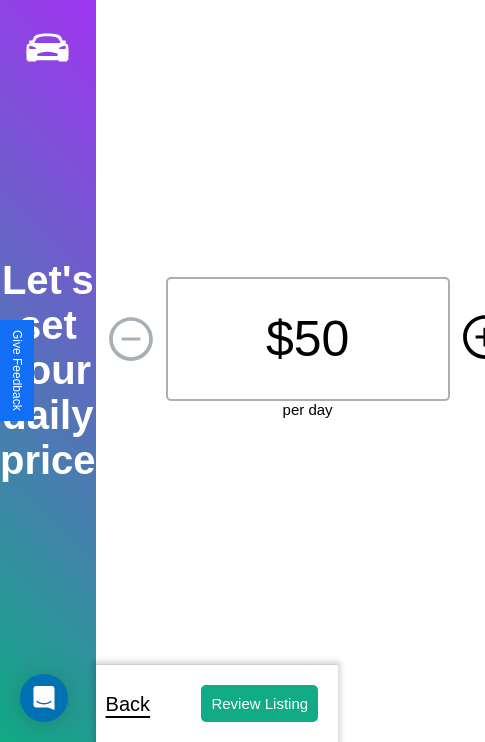 click 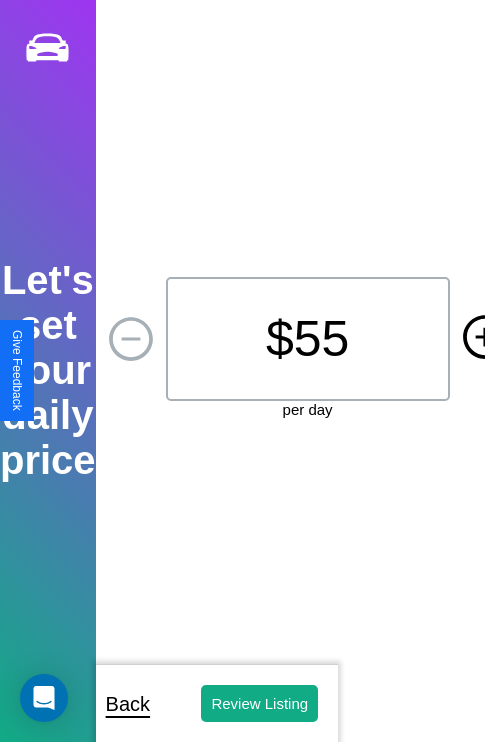 click 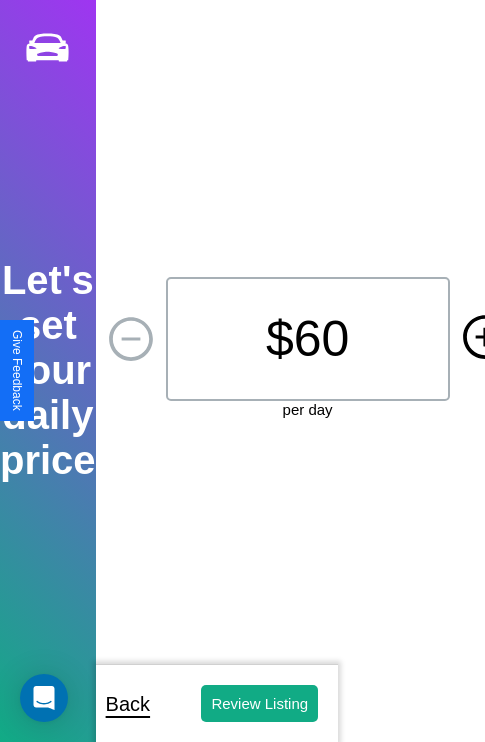 click 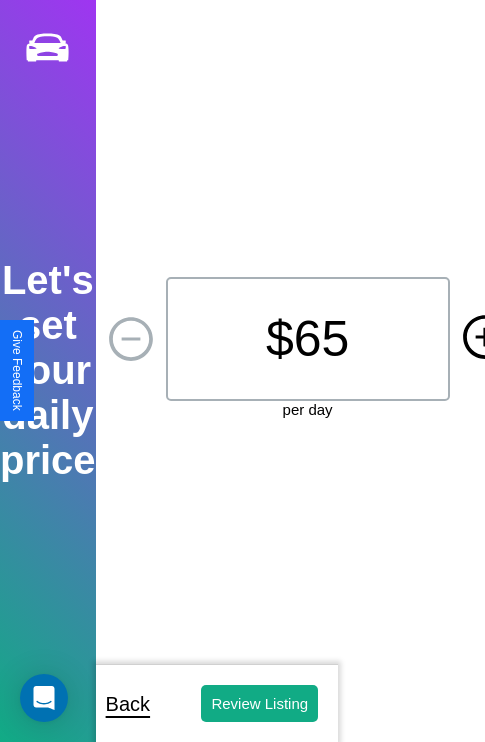 click 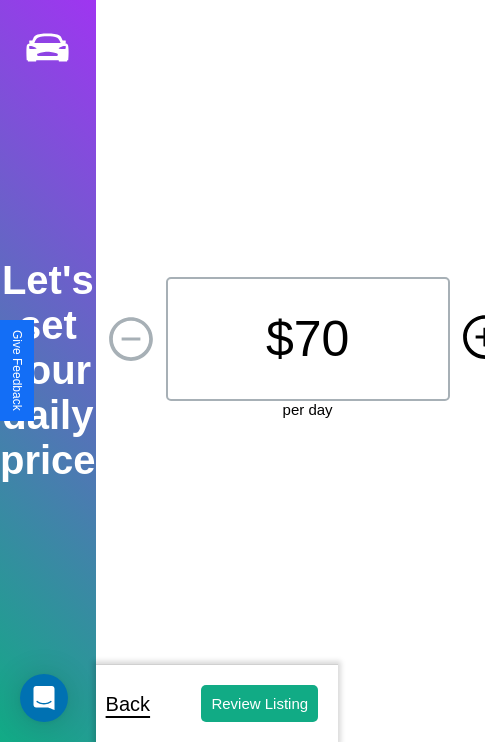 click 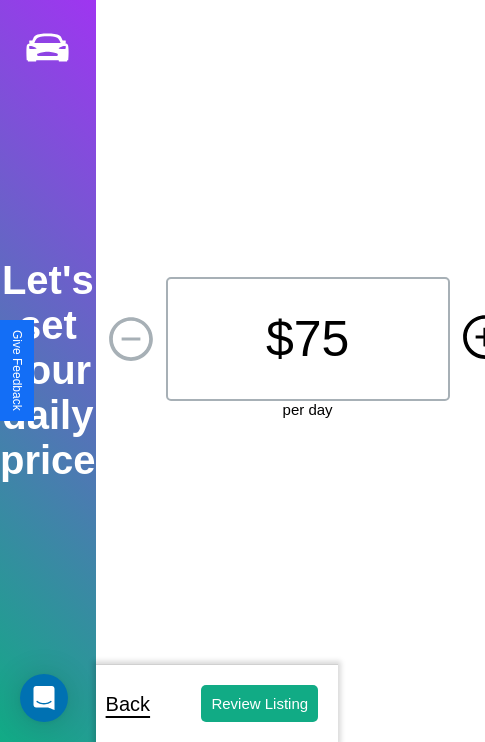 click 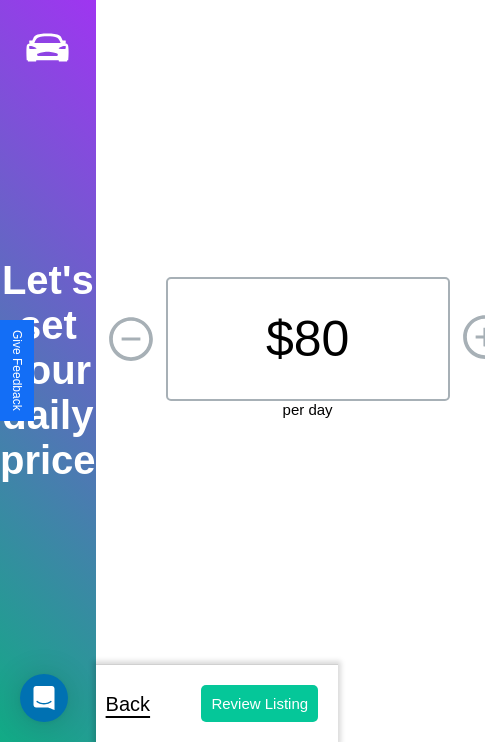 click on "Review Listing" at bounding box center [259, 703] 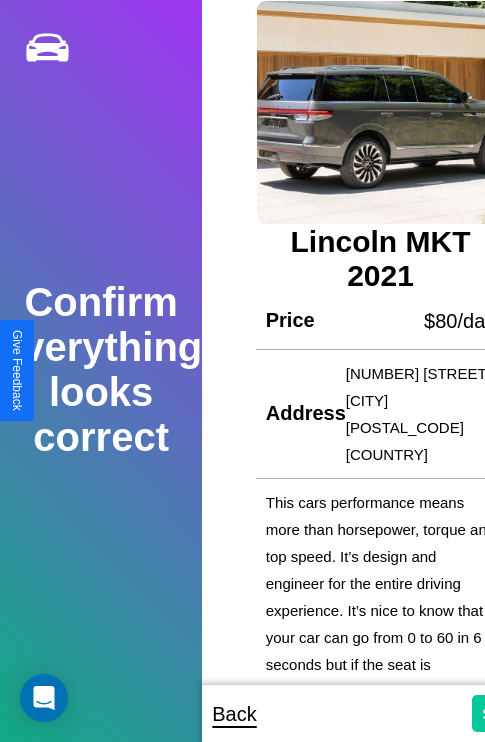 click on "Submit" at bounding box center [505, 713] 